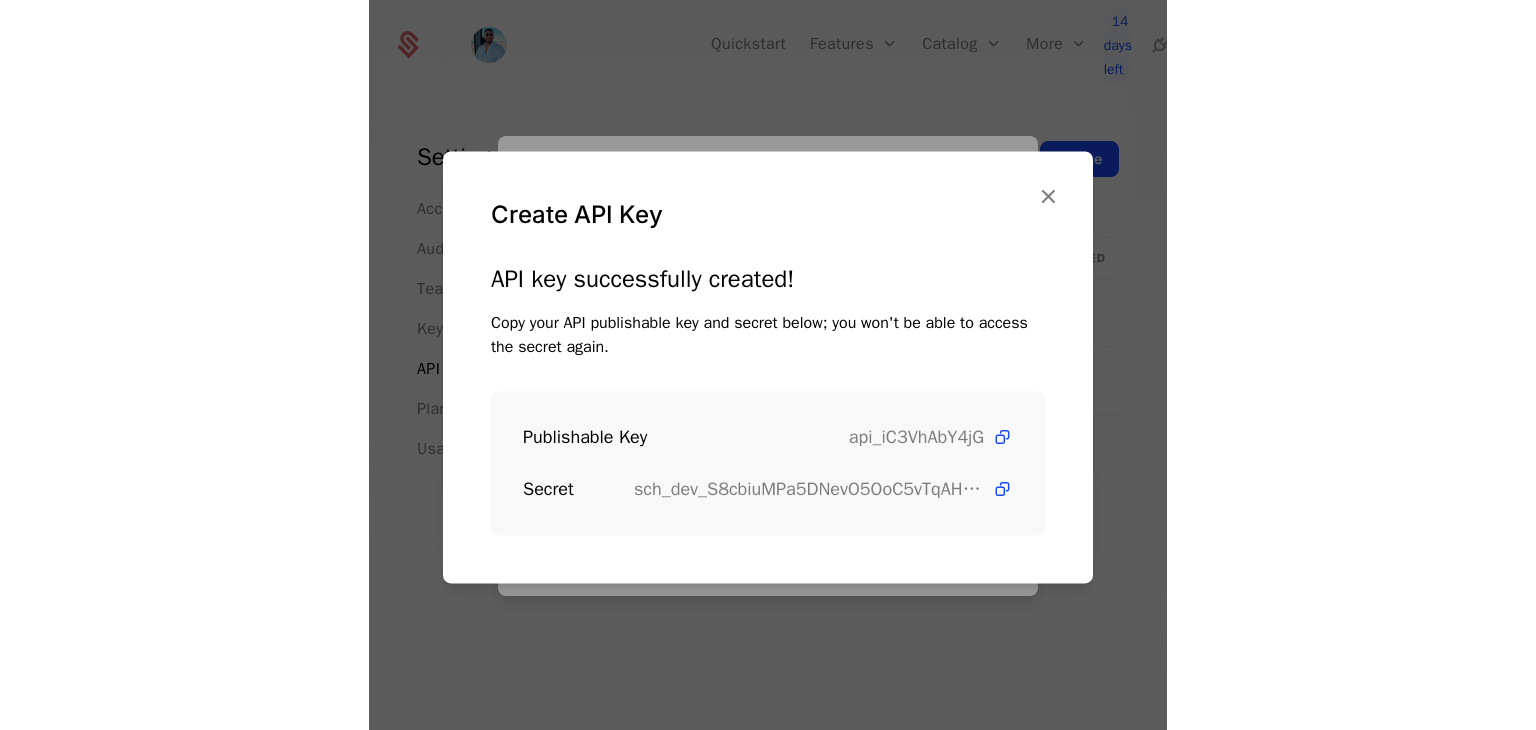 scroll, scrollTop: 0, scrollLeft: 0, axis: both 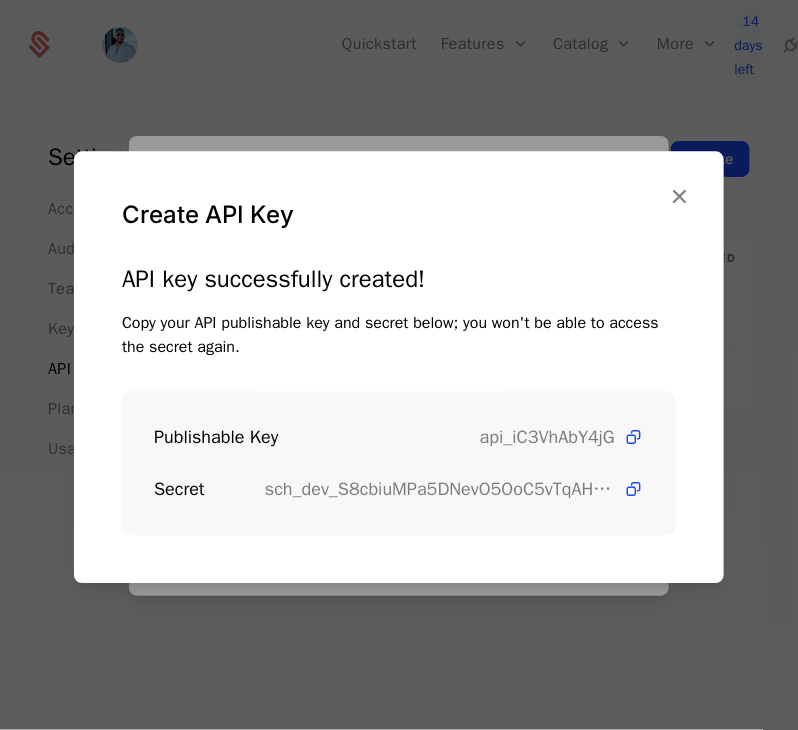 click at bounding box center [679, 196] 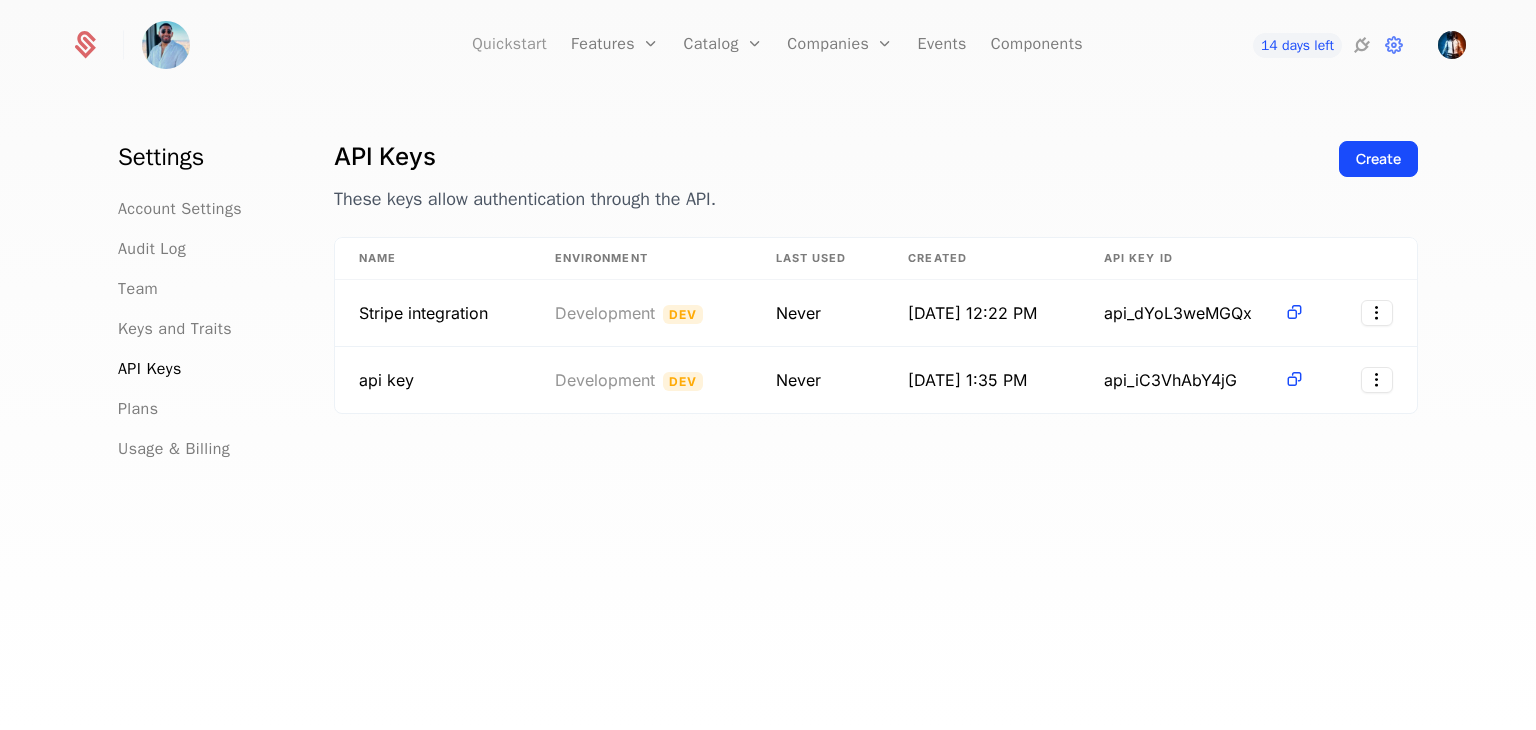click on "Quickstart" at bounding box center [509, 45] 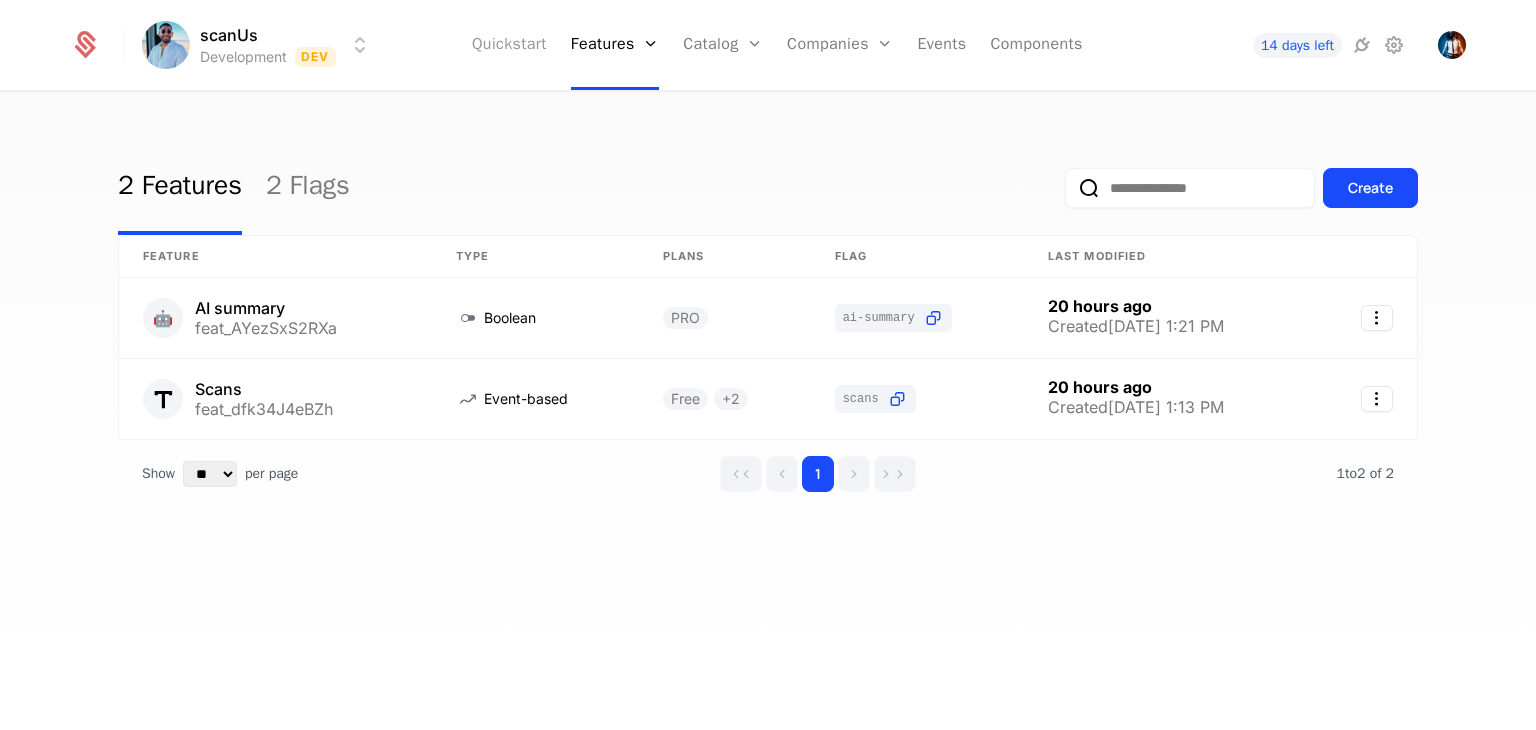 click on "Quickstart" at bounding box center (509, 45) 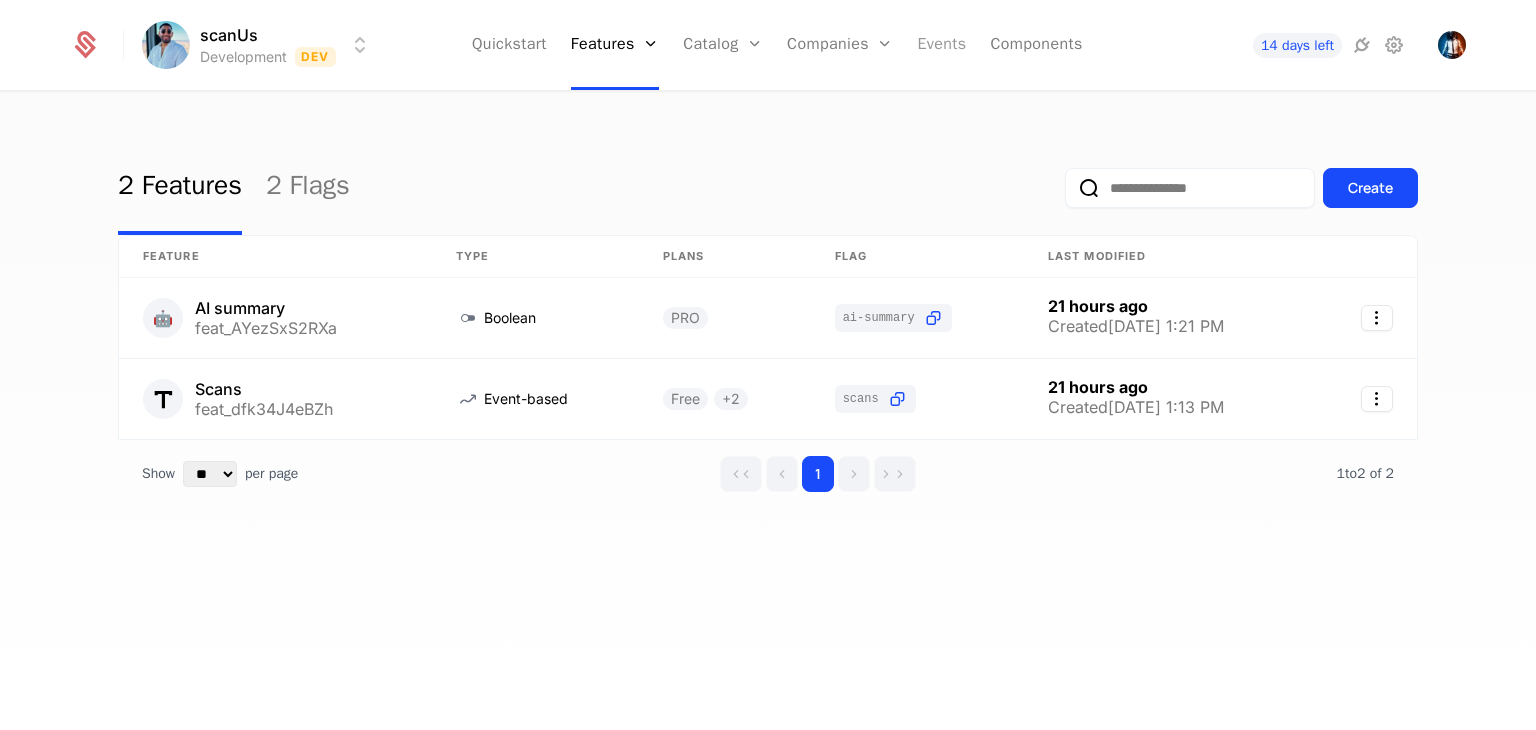 click on "Events" at bounding box center (941, 45) 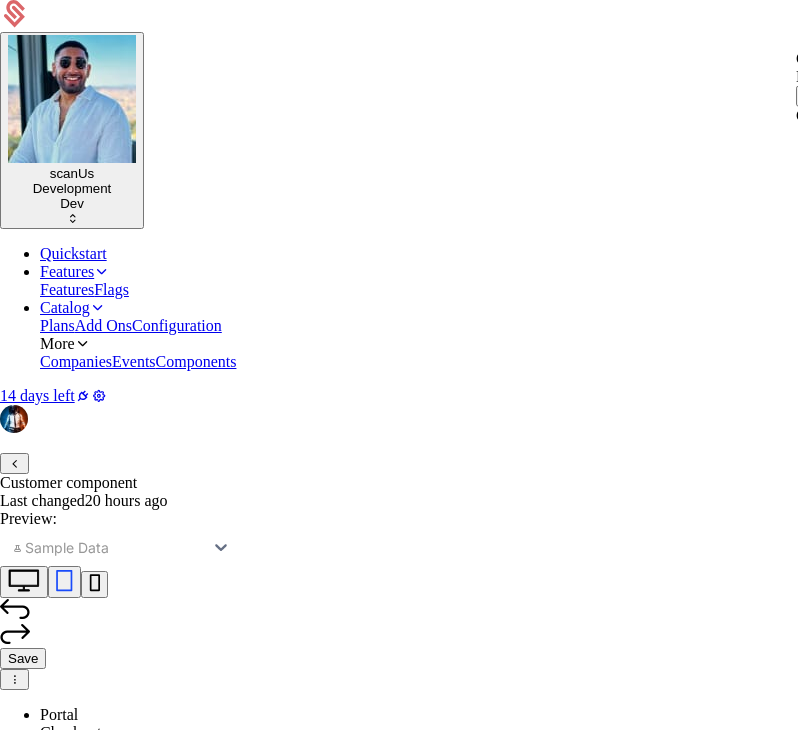 scroll, scrollTop: 0, scrollLeft: 0, axis: both 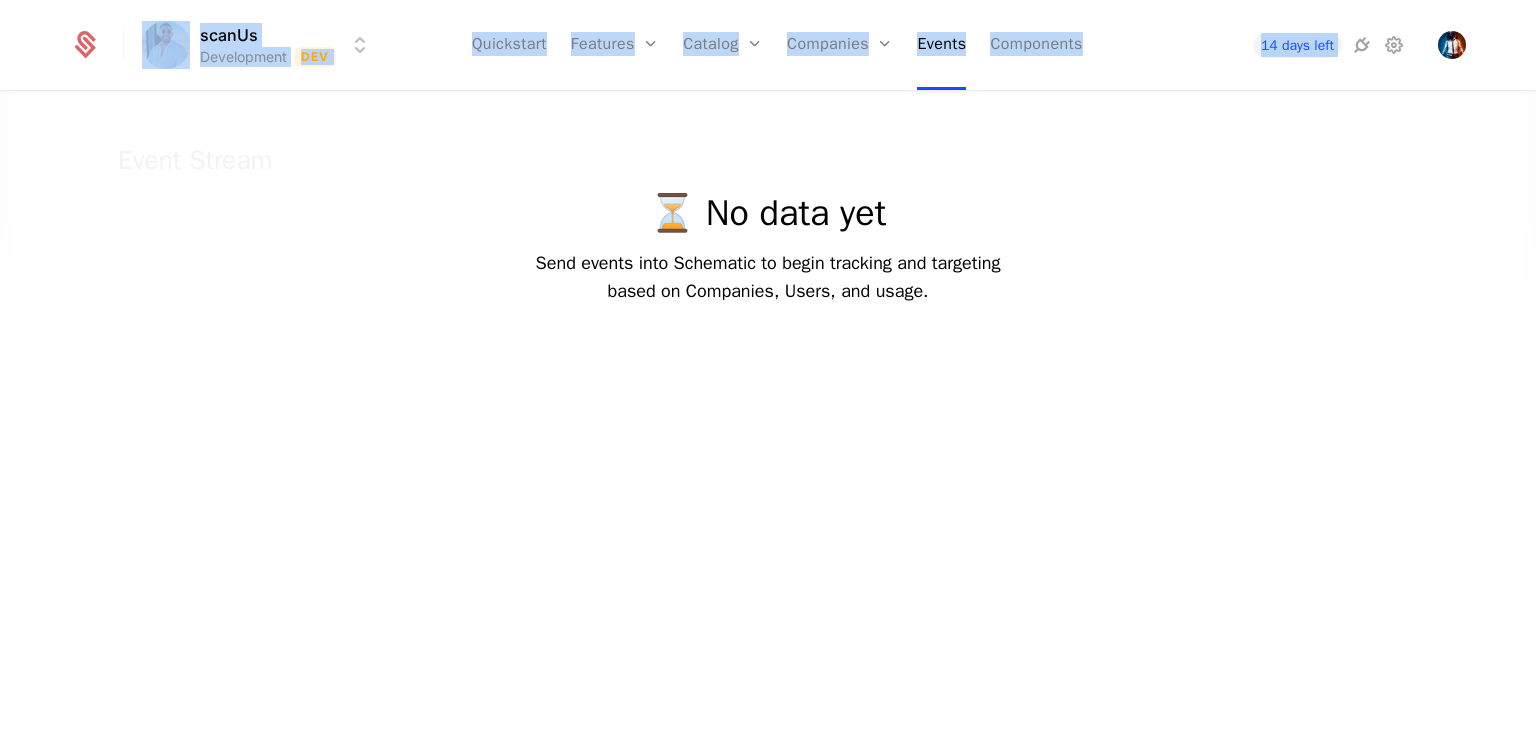 drag, startPoint x: 92, startPoint y: 11, endPoint x: 96, endPoint y: -31, distance: 42.190044 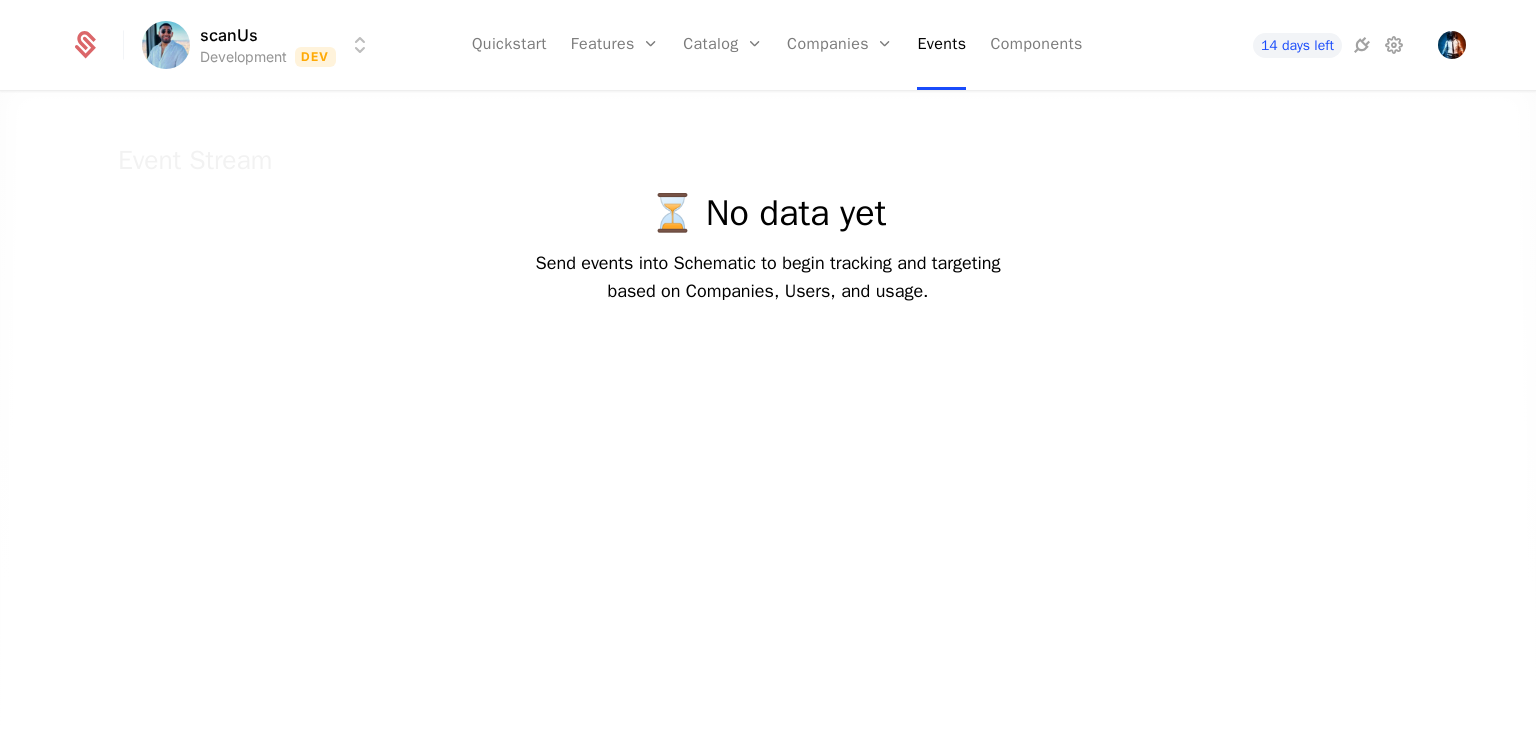 click at bounding box center (768, 446) 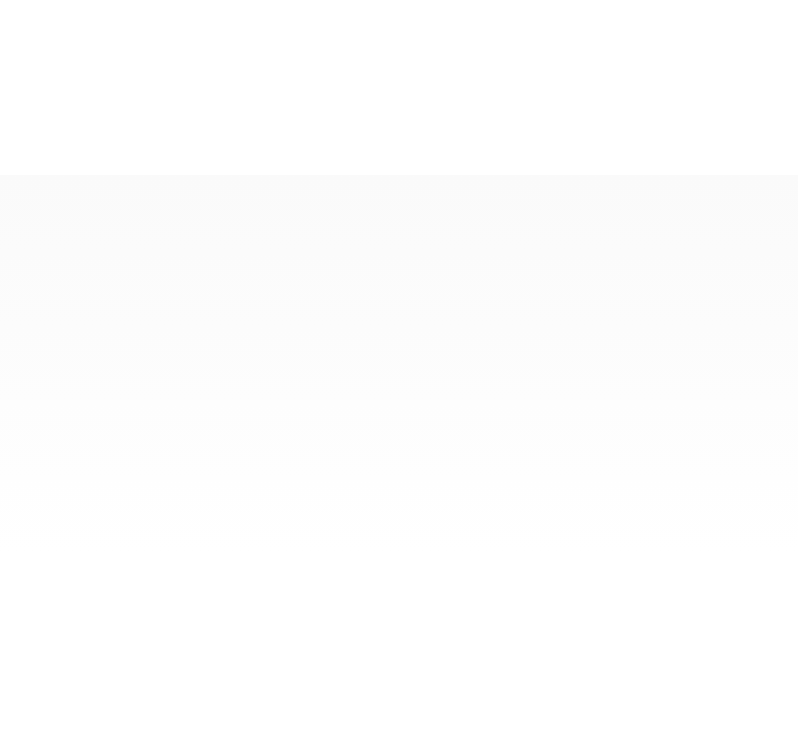 scroll, scrollTop: 0, scrollLeft: 0, axis: both 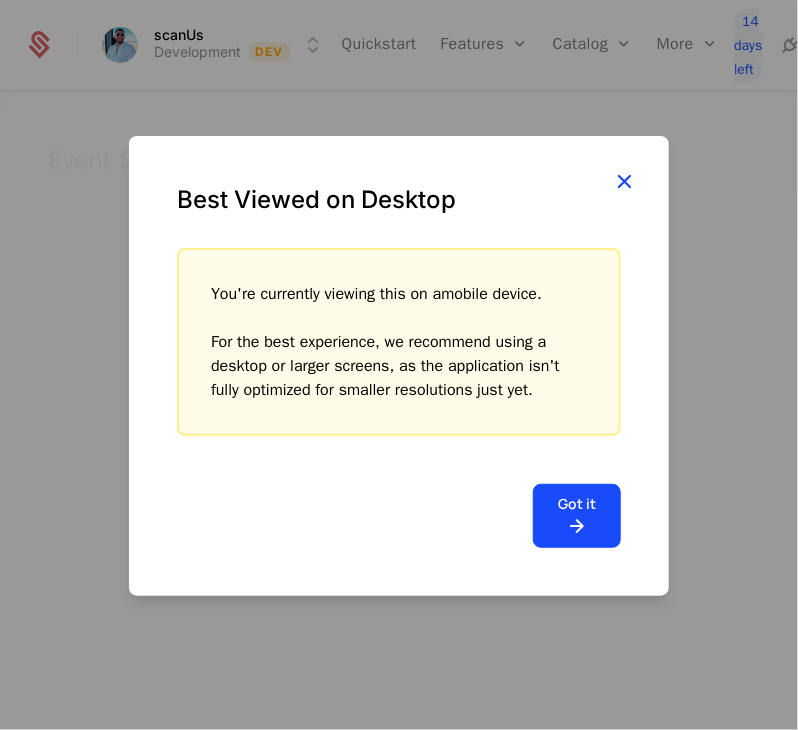 click at bounding box center (624, 181) 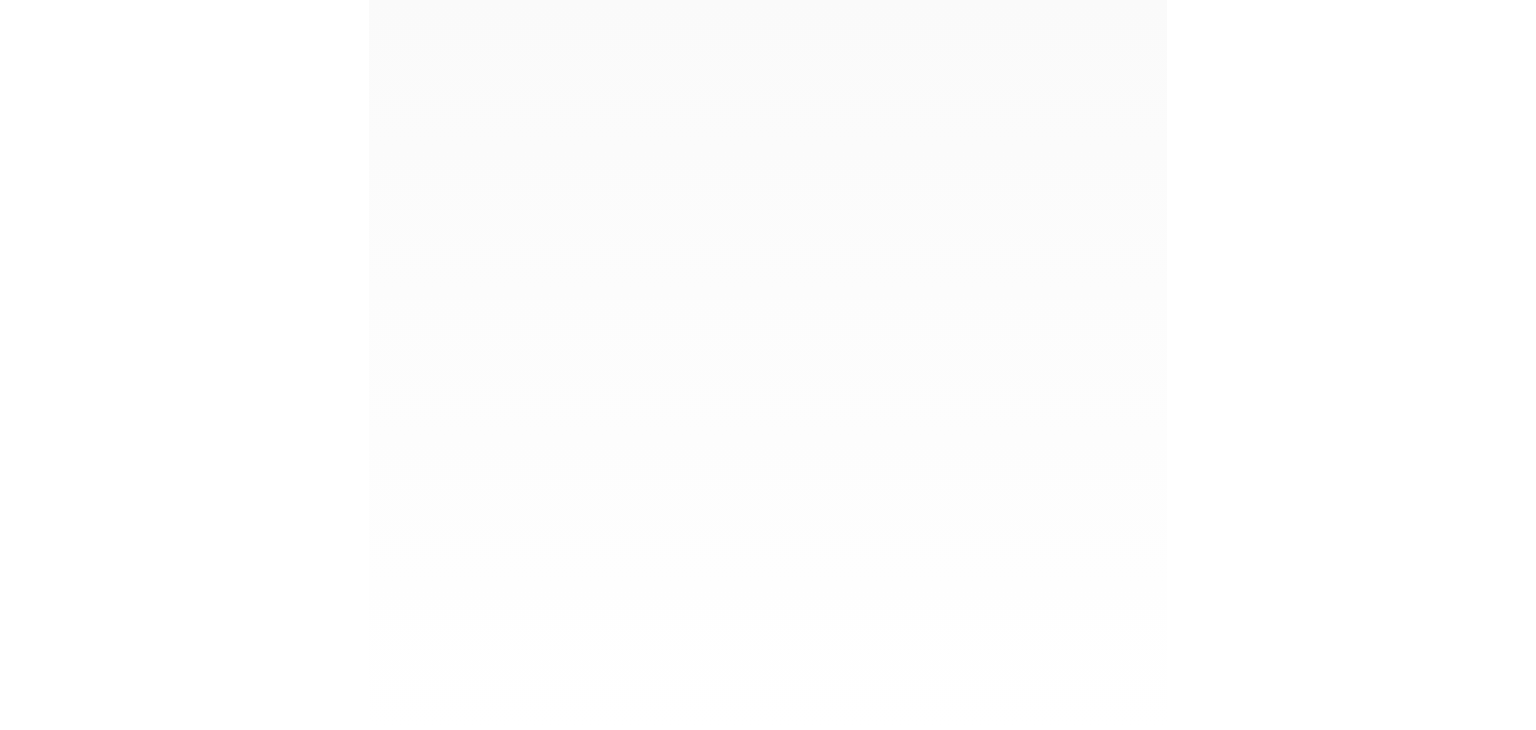 scroll, scrollTop: 0, scrollLeft: 0, axis: both 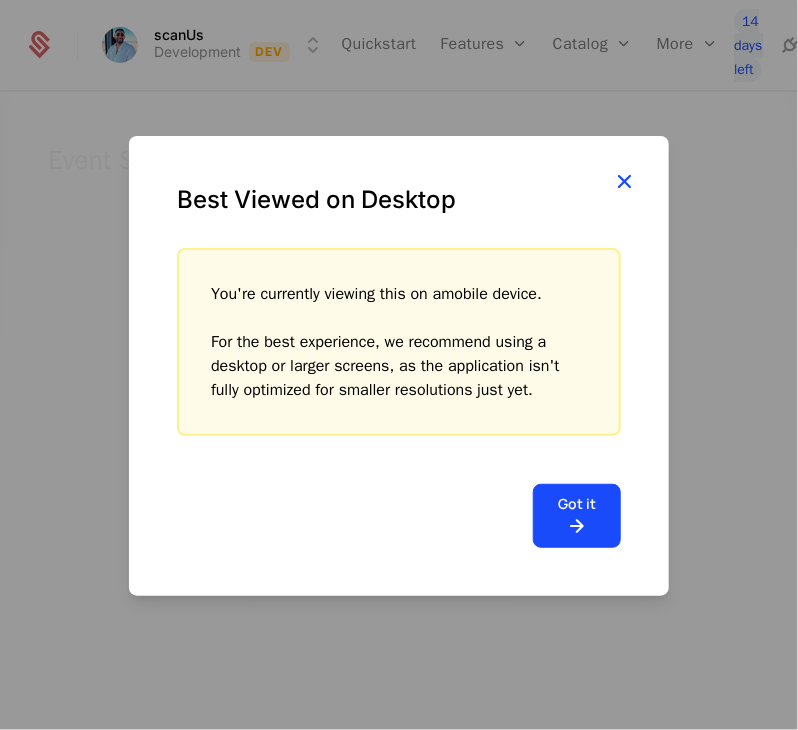 click at bounding box center [624, 181] 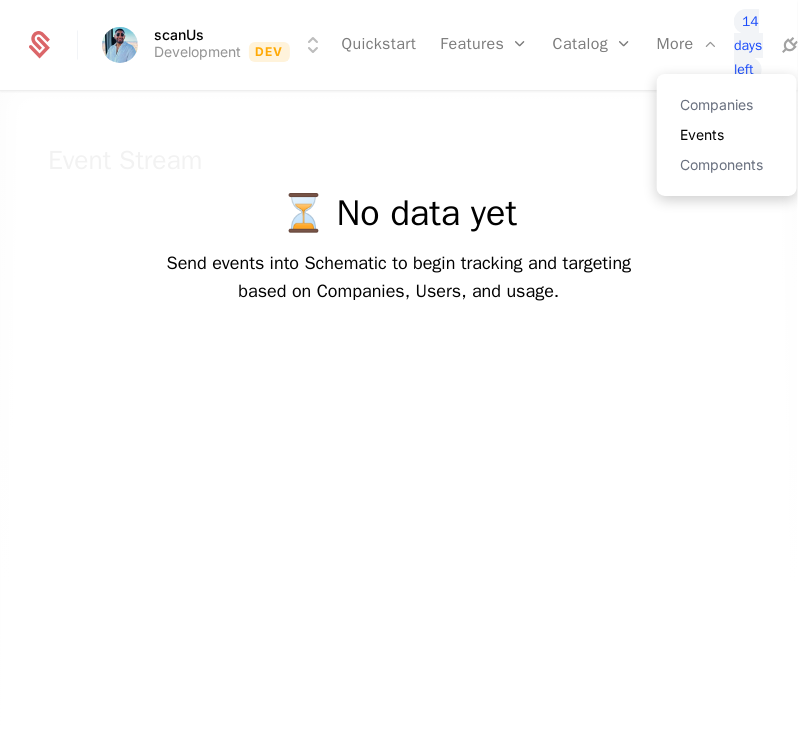 click on "Events" at bounding box center [727, 135] 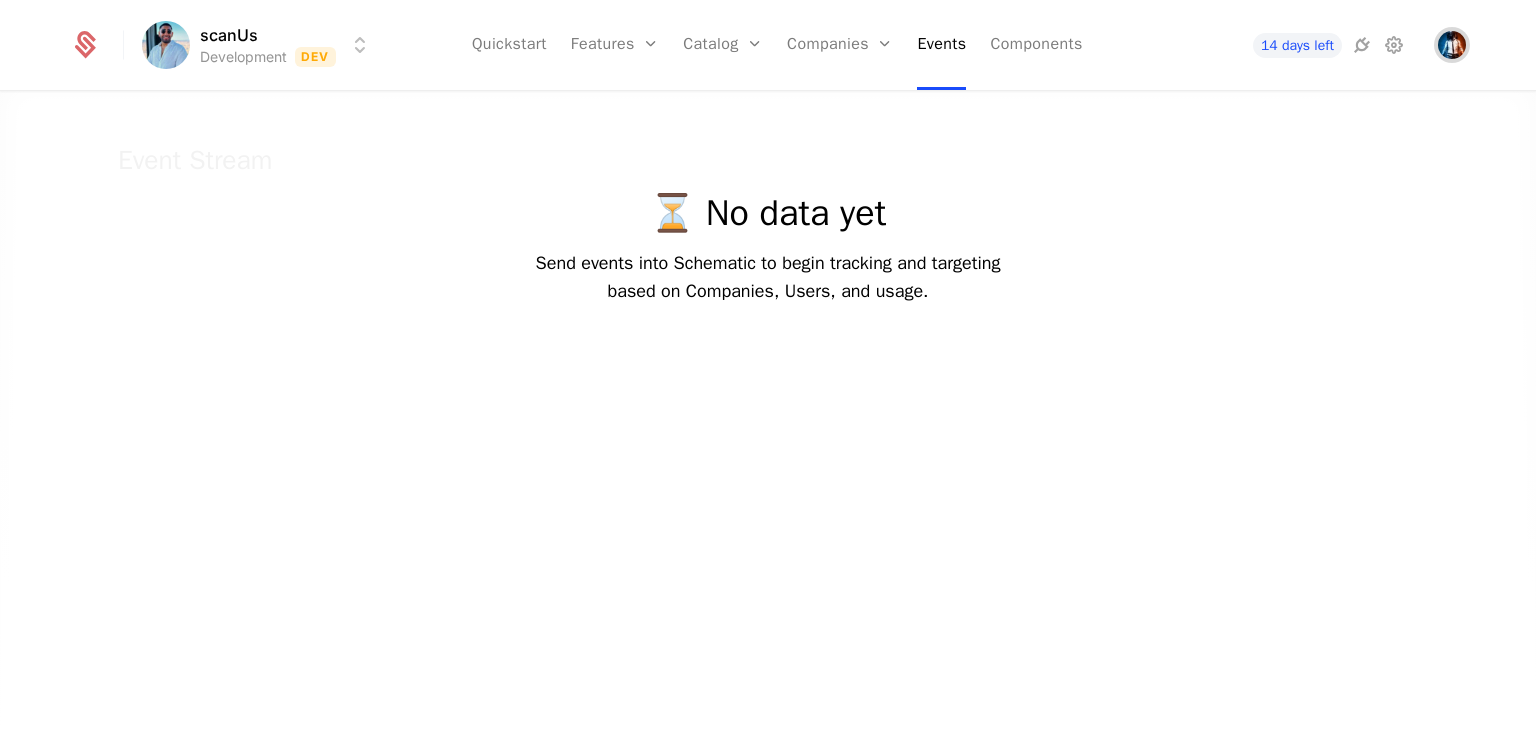 click at bounding box center (1452, 45) 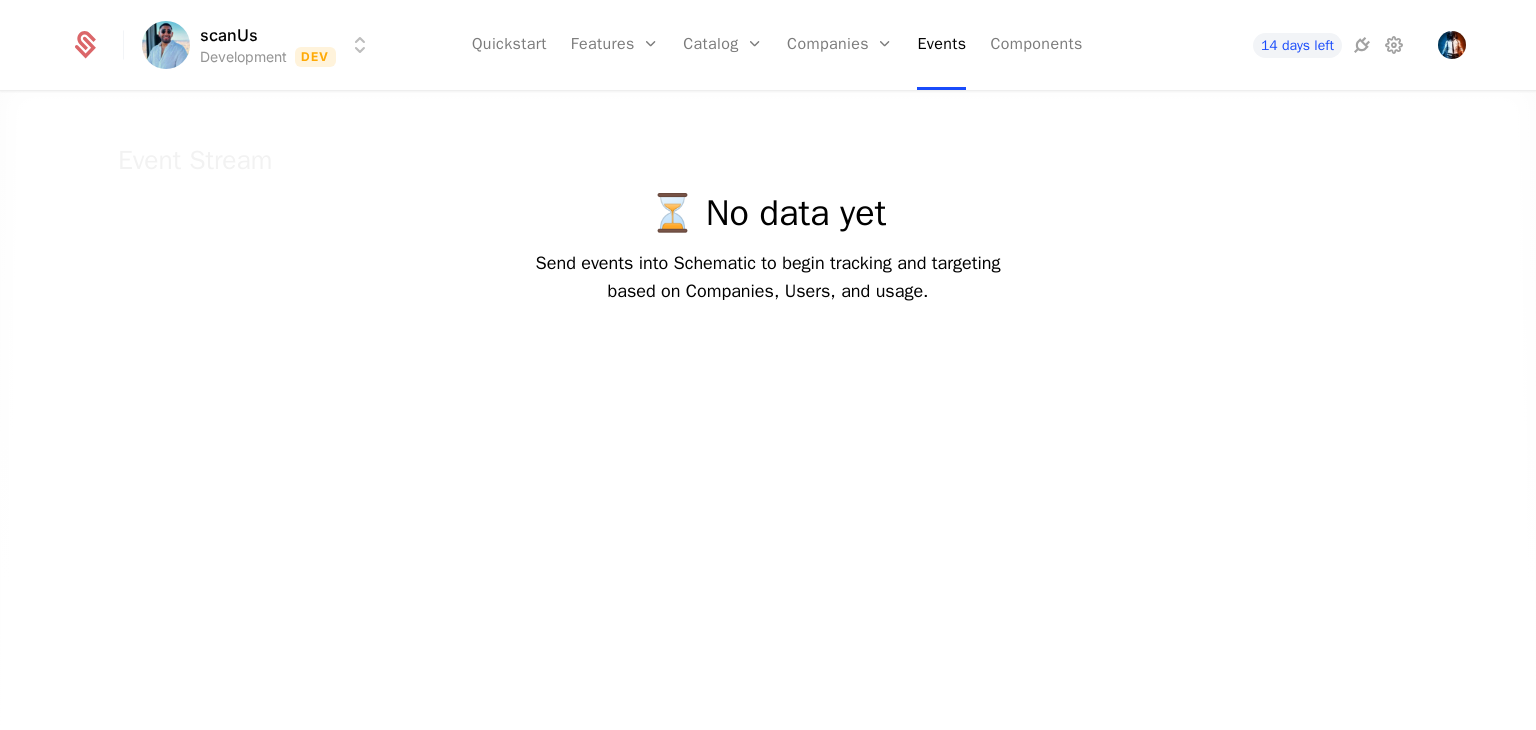 click at bounding box center (768, 446) 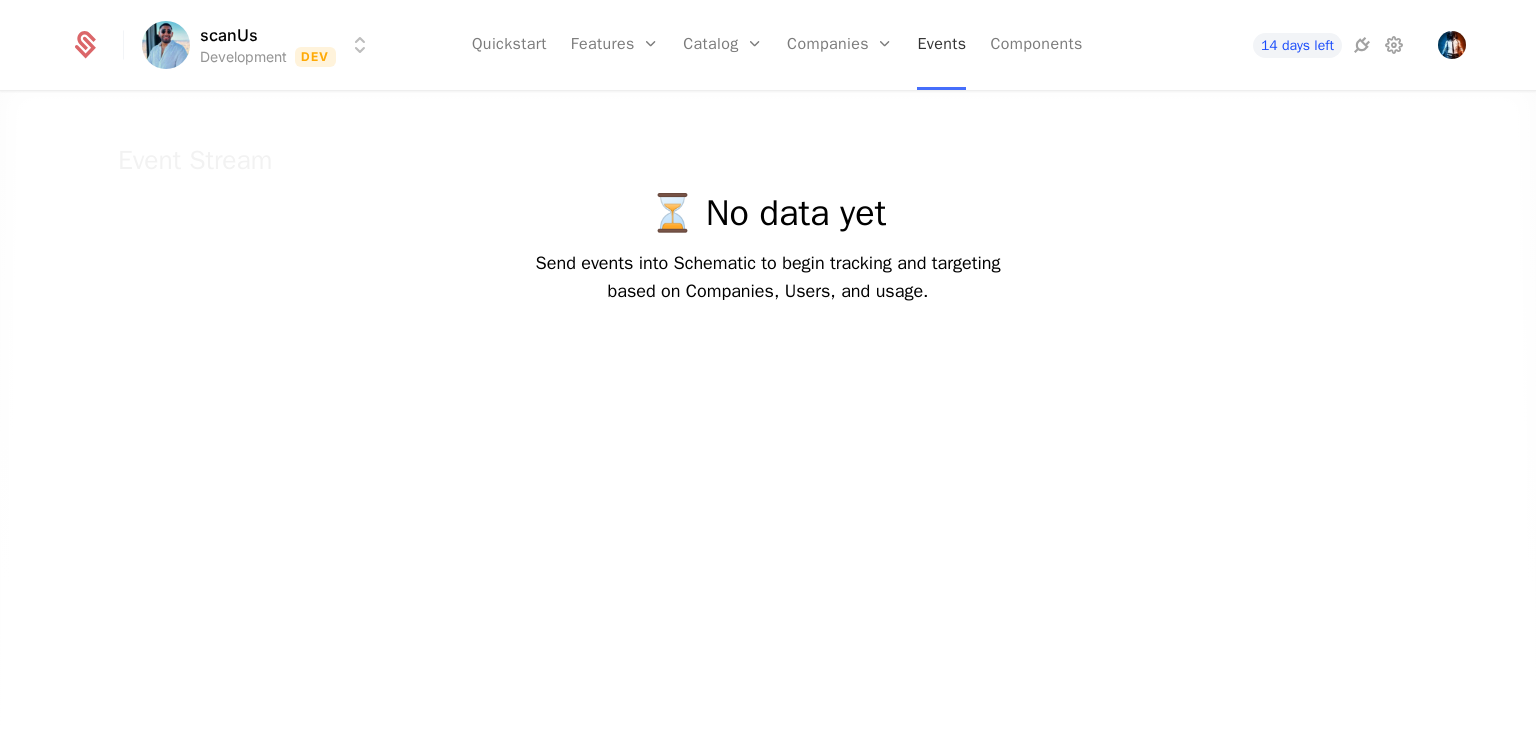 click on "Events" at bounding box center [941, 45] 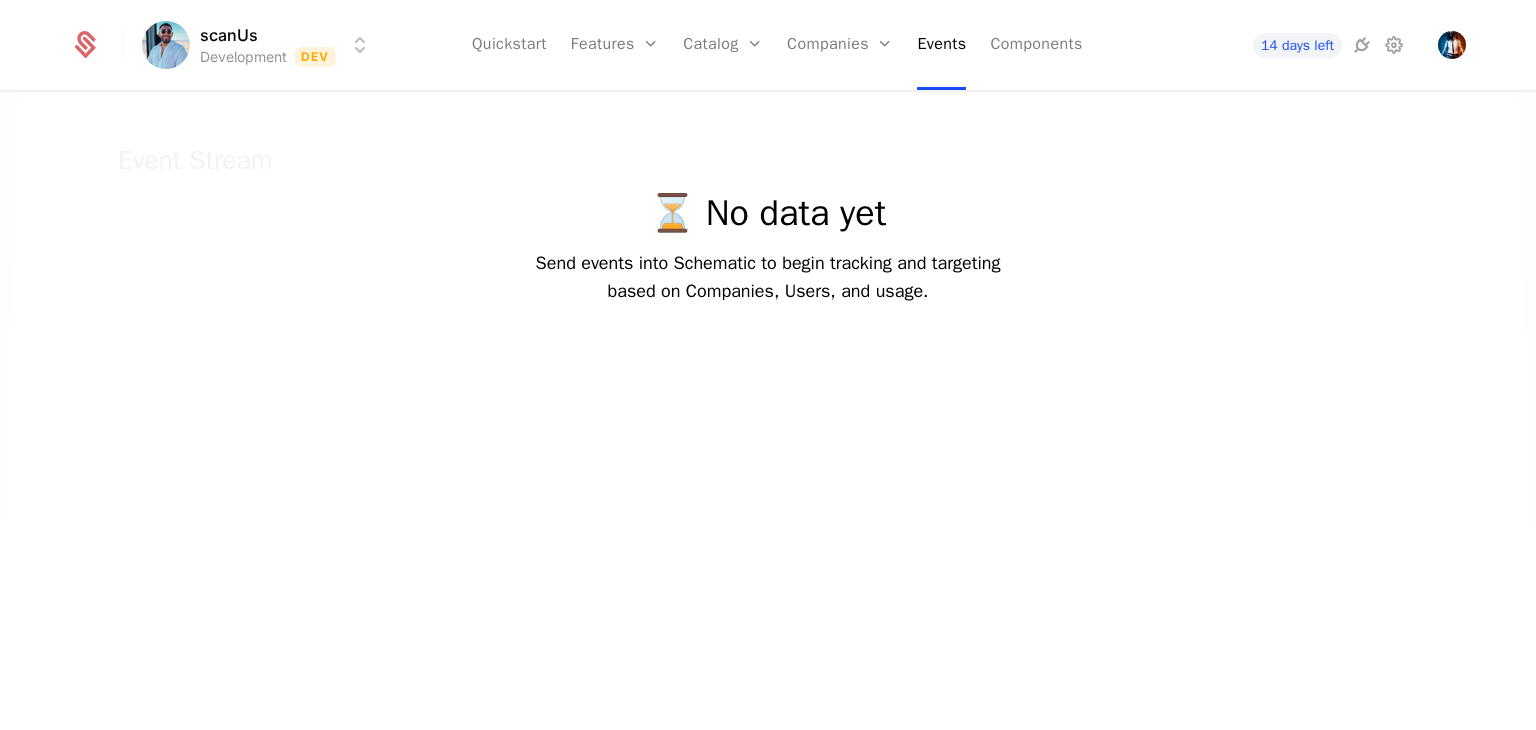 drag, startPoint x: 640, startPoint y: 204, endPoint x: 1004, endPoint y: 308, distance: 378.5657 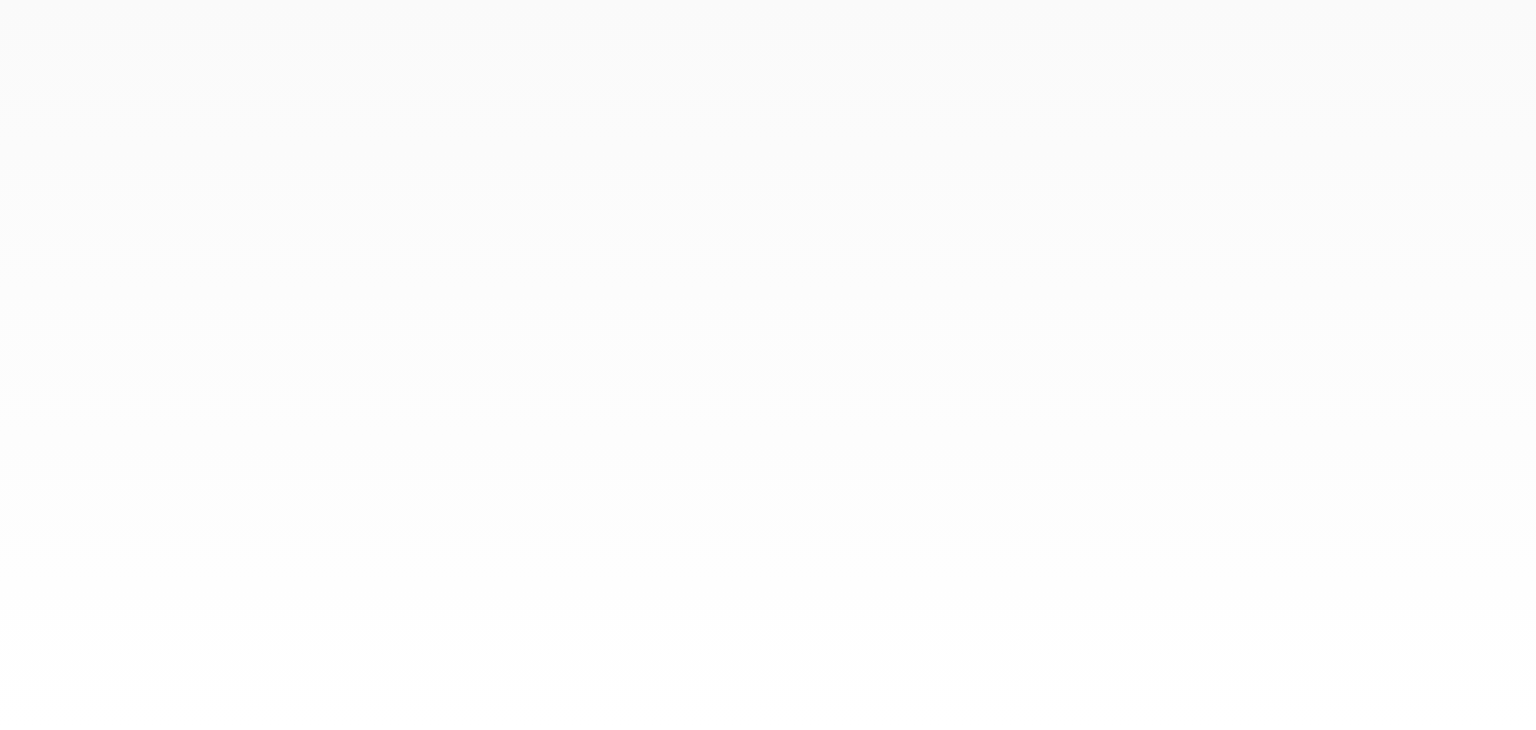 scroll, scrollTop: 0, scrollLeft: 0, axis: both 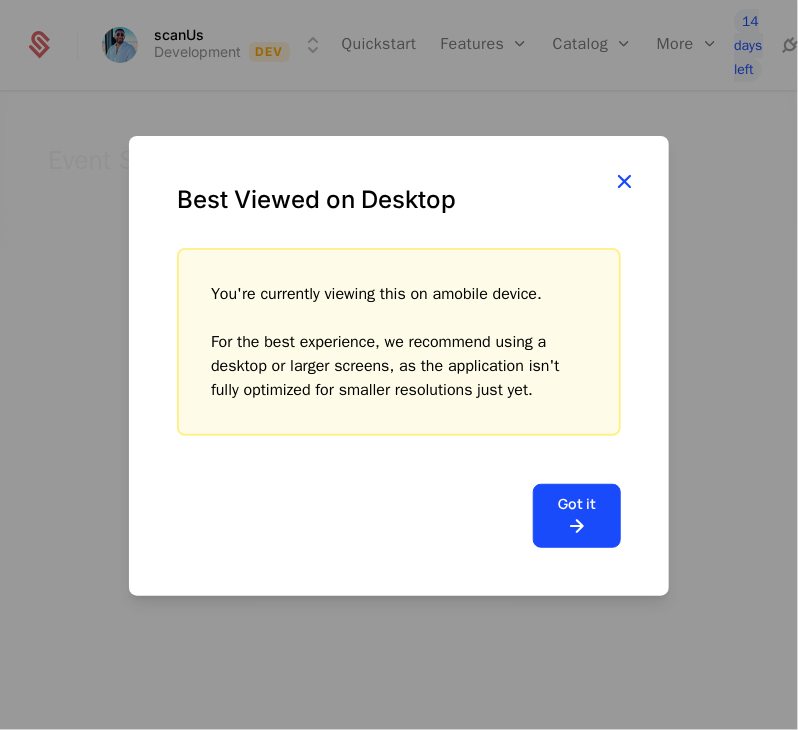 click at bounding box center [624, 181] 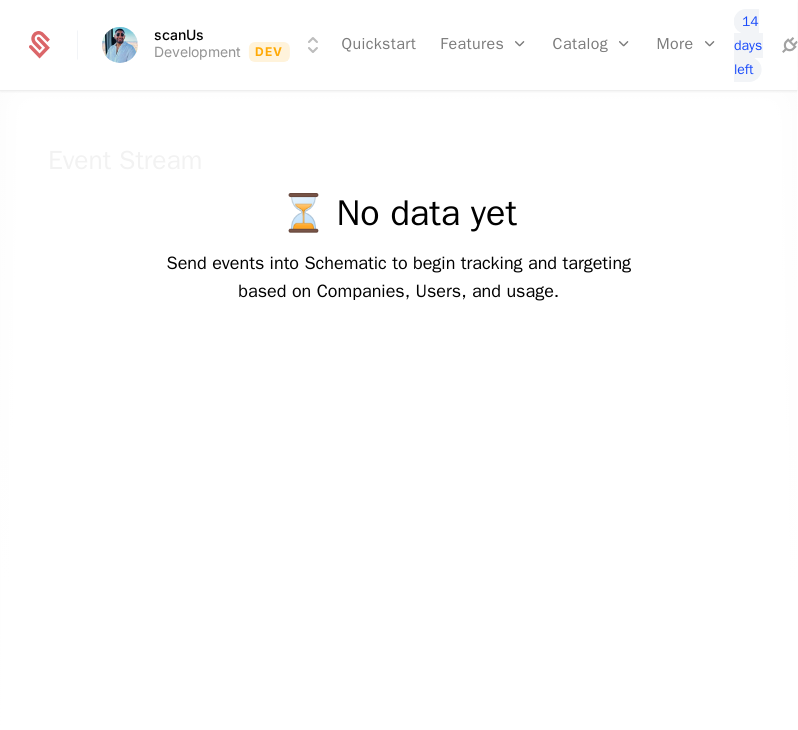 click at bounding box center (399, 446) 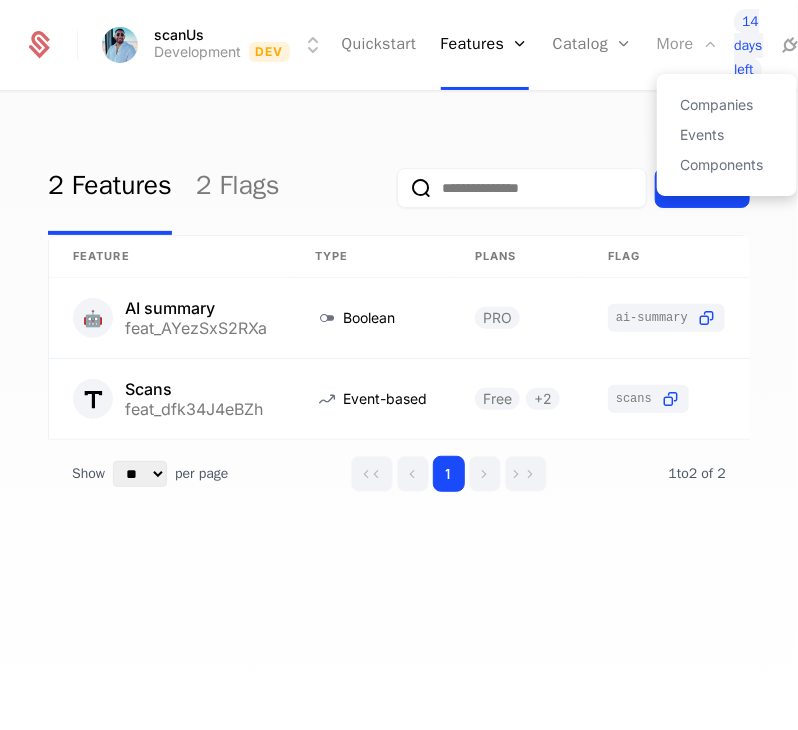 click on "More" at bounding box center (687, 45) 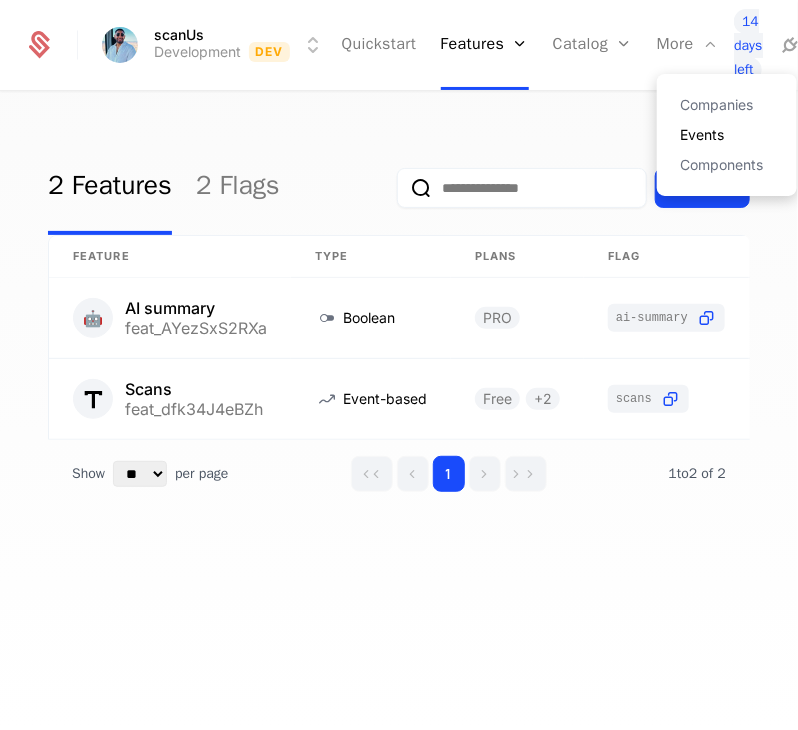 click on "Events" at bounding box center (727, 135) 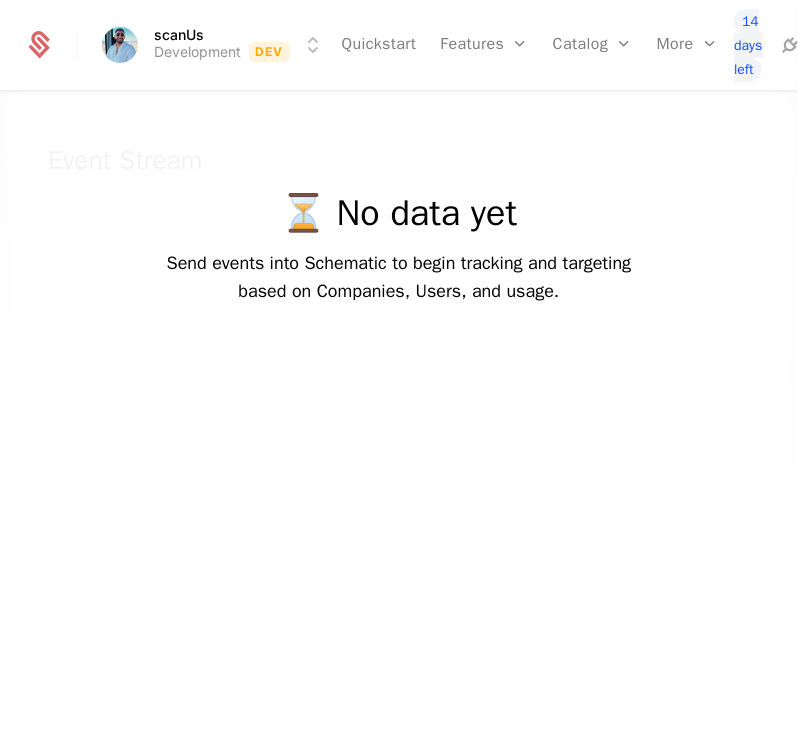 click at bounding box center (399, 446) 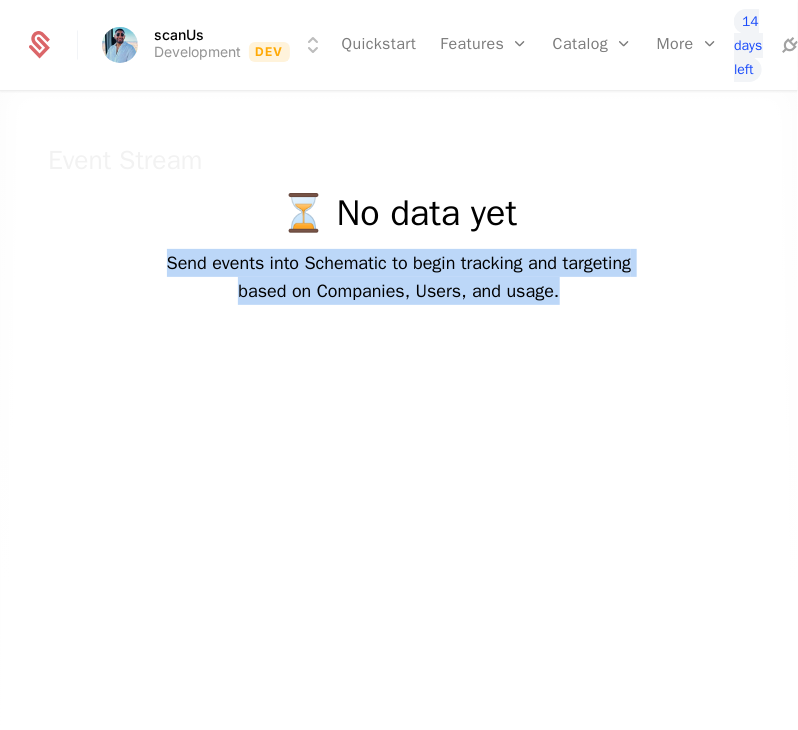 drag, startPoint x: 164, startPoint y: 259, endPoint x: 575, endPoint y: 289, distance: 412.09344 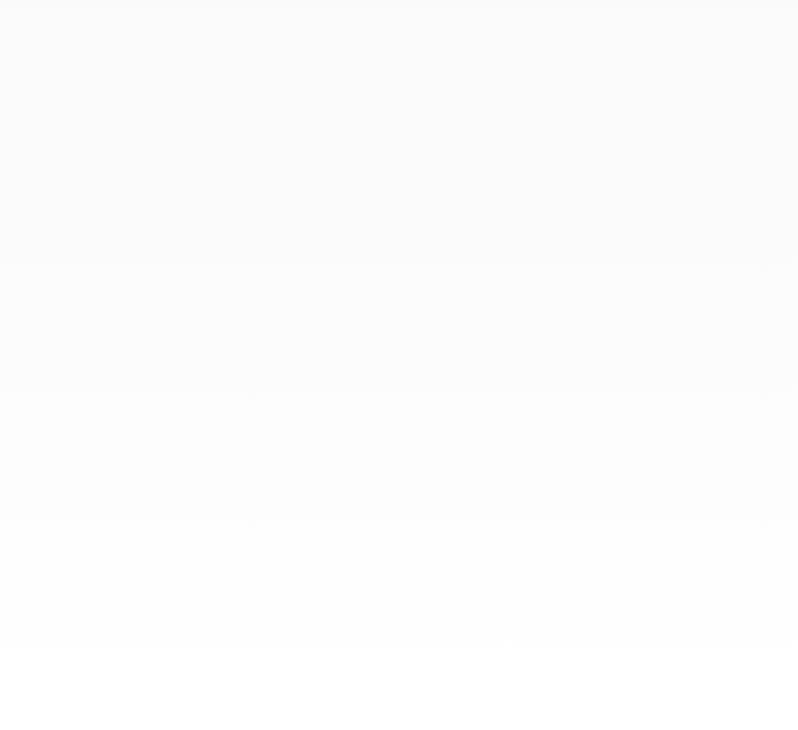 scroll, scrollTop: 0, scrollLeft: 0, axis: both 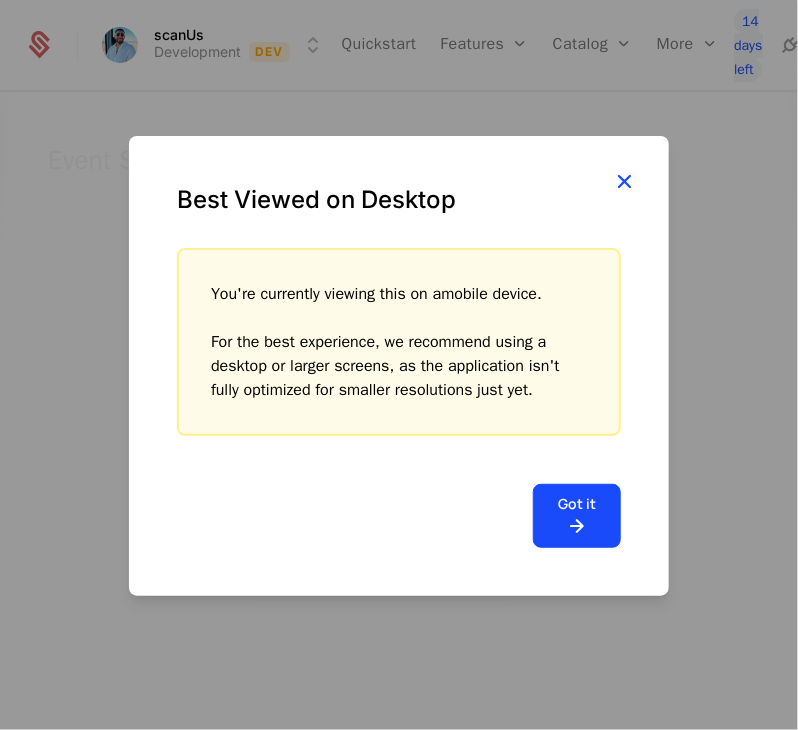 click at bounding box center (624, 181) 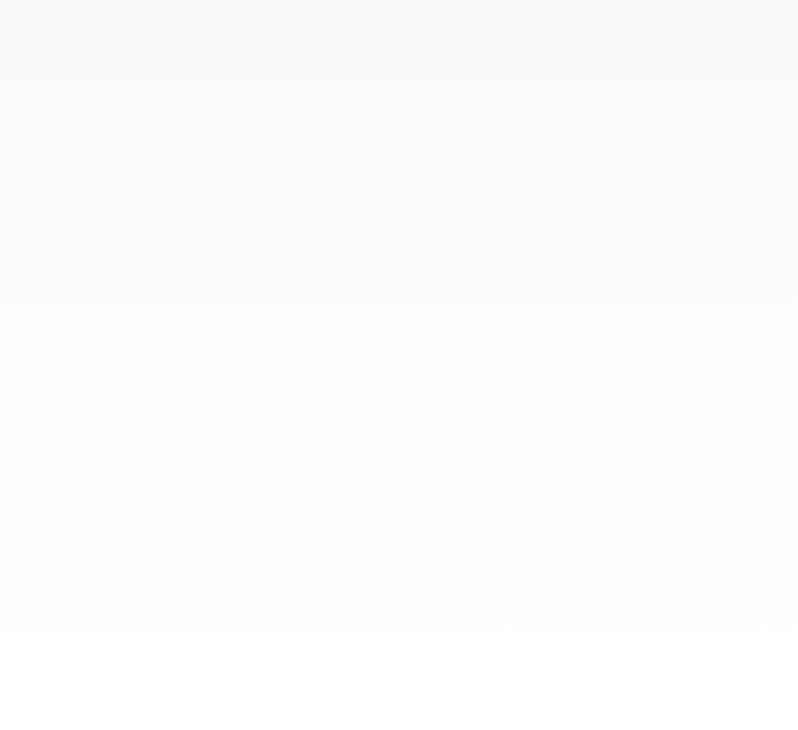 scroll, scrollTop: 0, scrollLeft: 0, axis: both 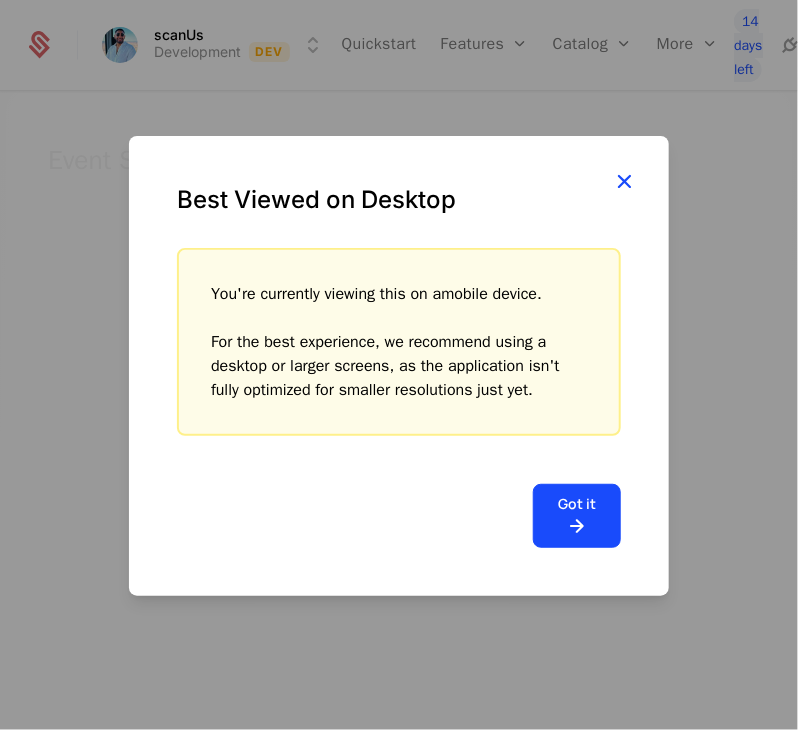 click at bounding box center [624, 181] 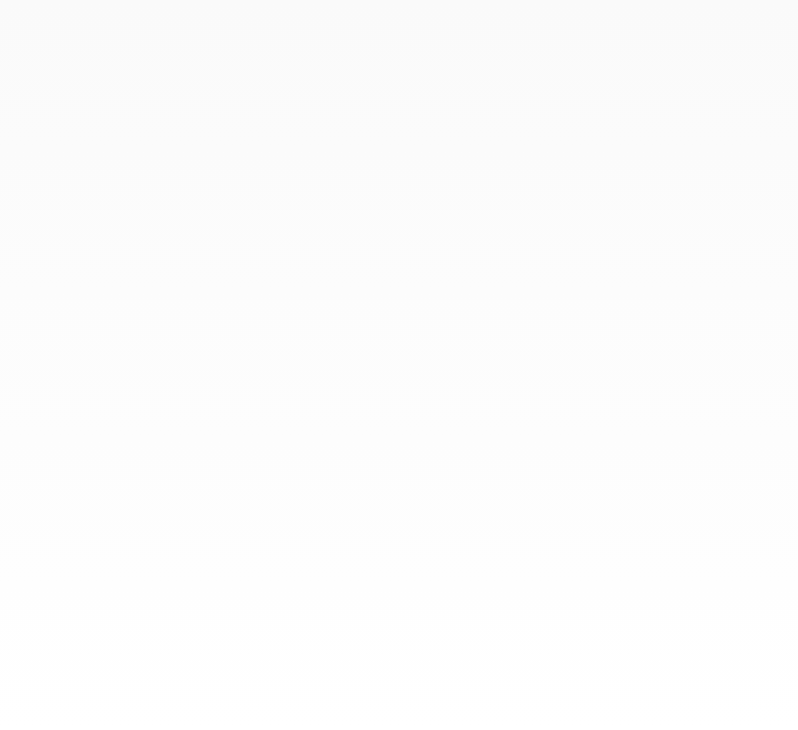 scroll, scrollTop: 0, scrollLeft: 0, axis: both 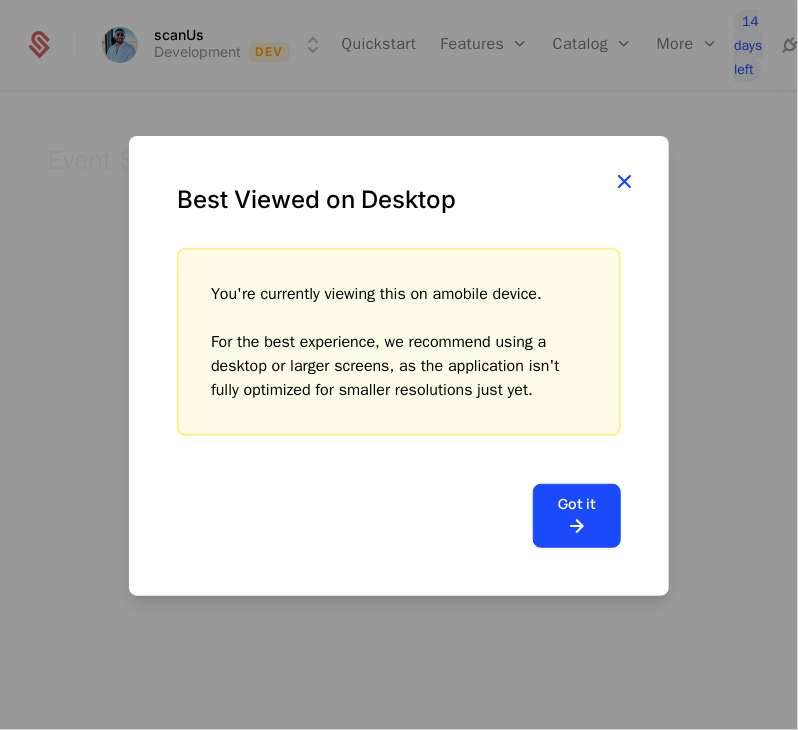 click at bounding box center (624, 181) 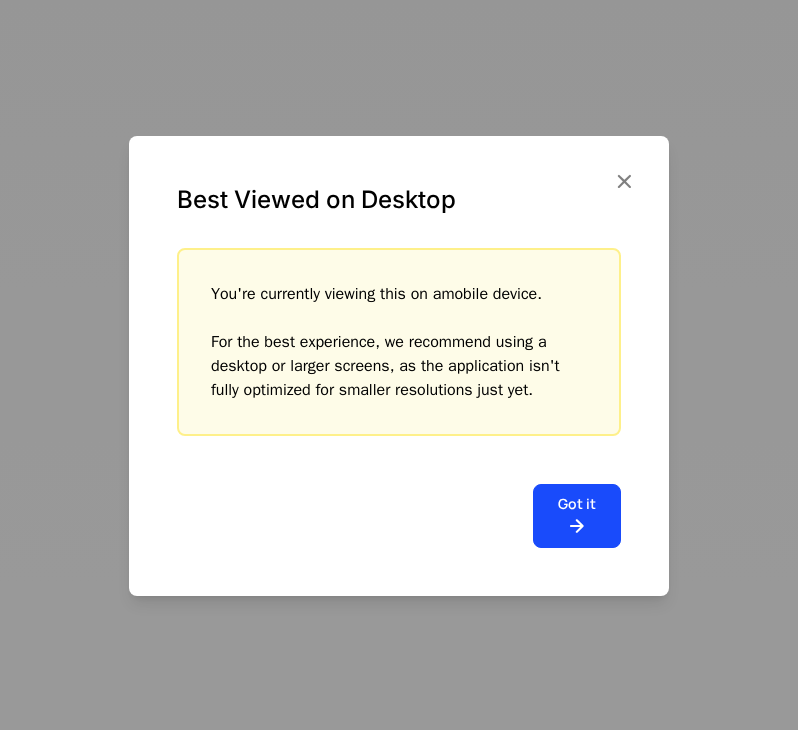 scroll, scrollTop: 0, scrollLeft: 0, axis: both 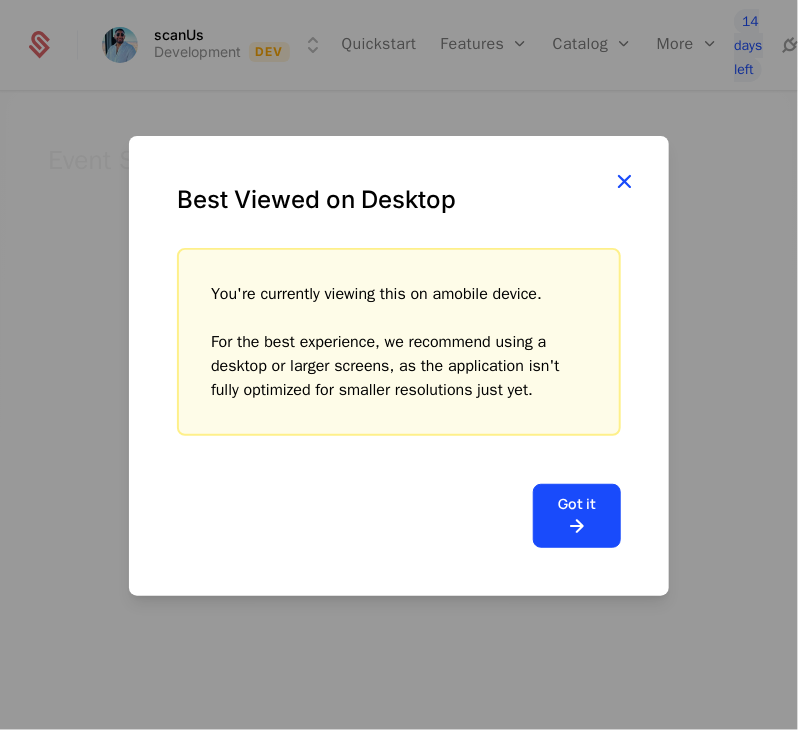drag, startPoint x: 628, startPoint y: 201, endPoint x: 624, endPoint y: 186, distance: 15.524175 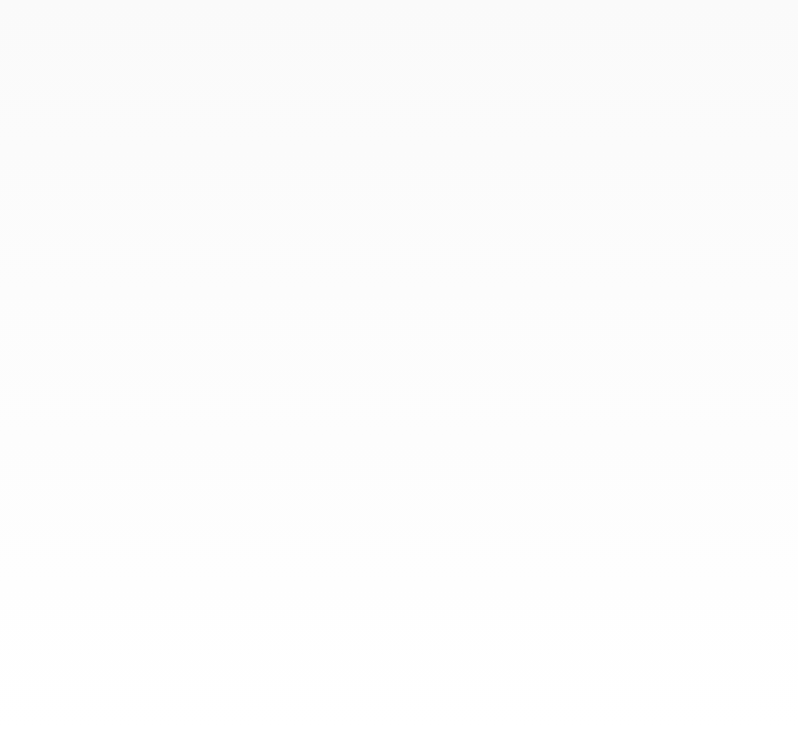 scroll, scrollTop: 0, scrollLeft: 0, axis: both 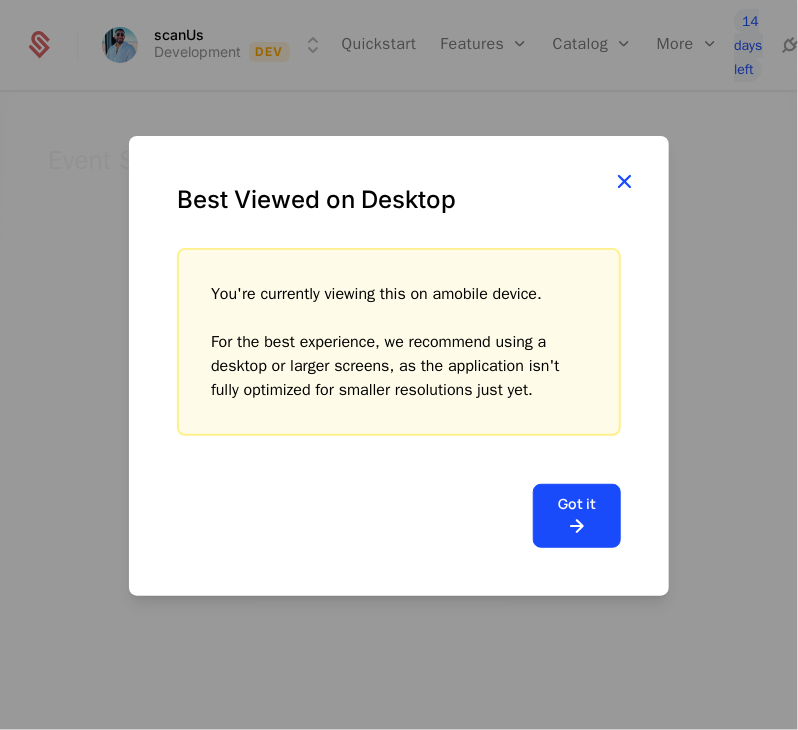 click at bounding box center [624, 181] 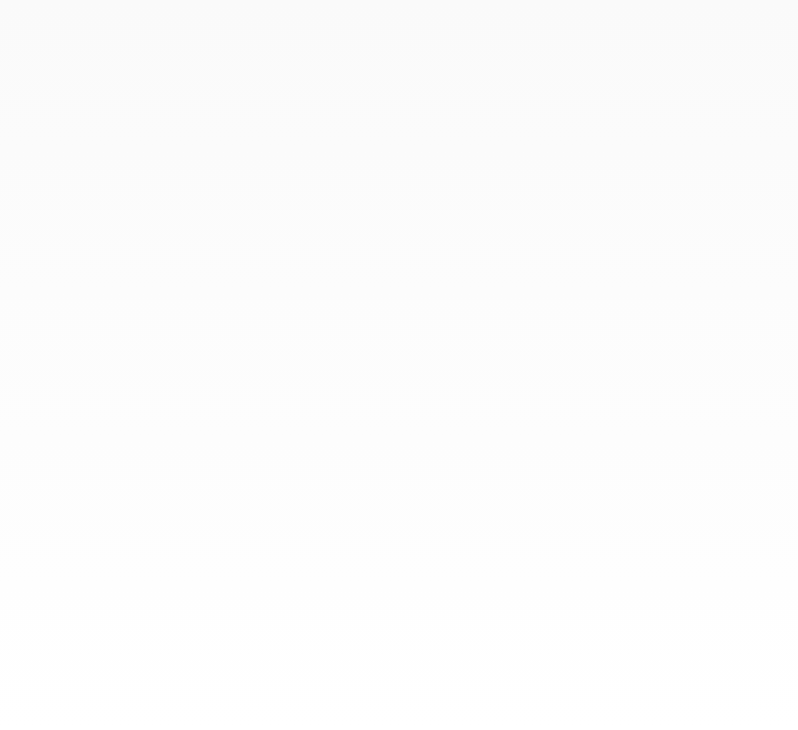 scroll, scrollTop: 0, scrollLeft: 0, axis: both 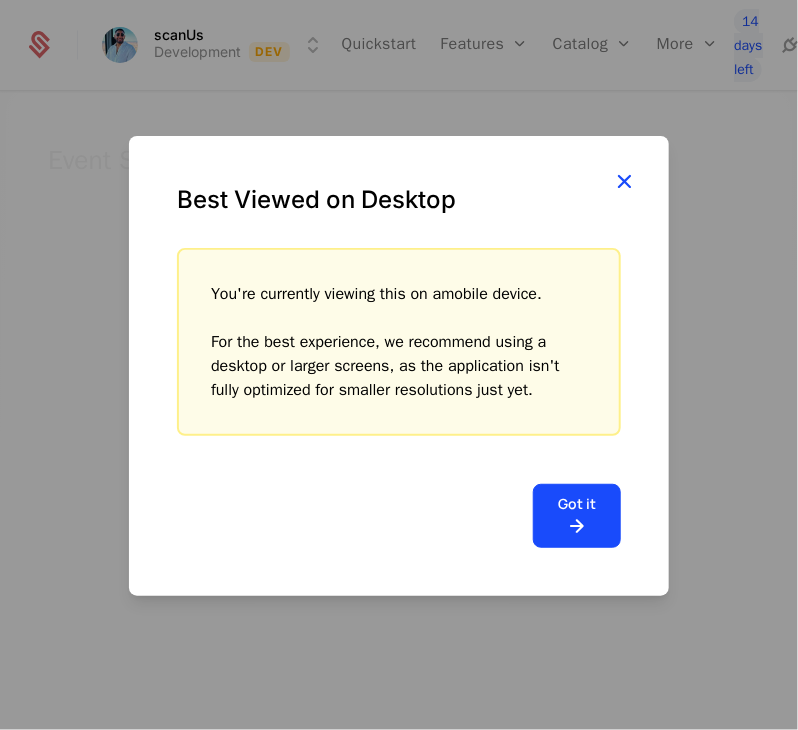 click at bounding box center (624, 181) 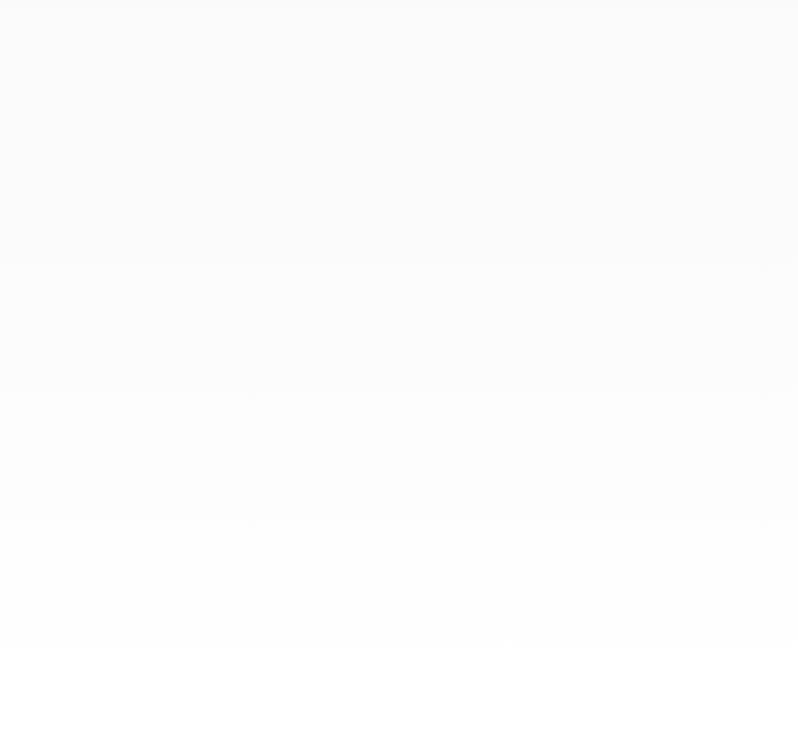scroll, scrollTop: 0, scrollLeft: 0, axis: both 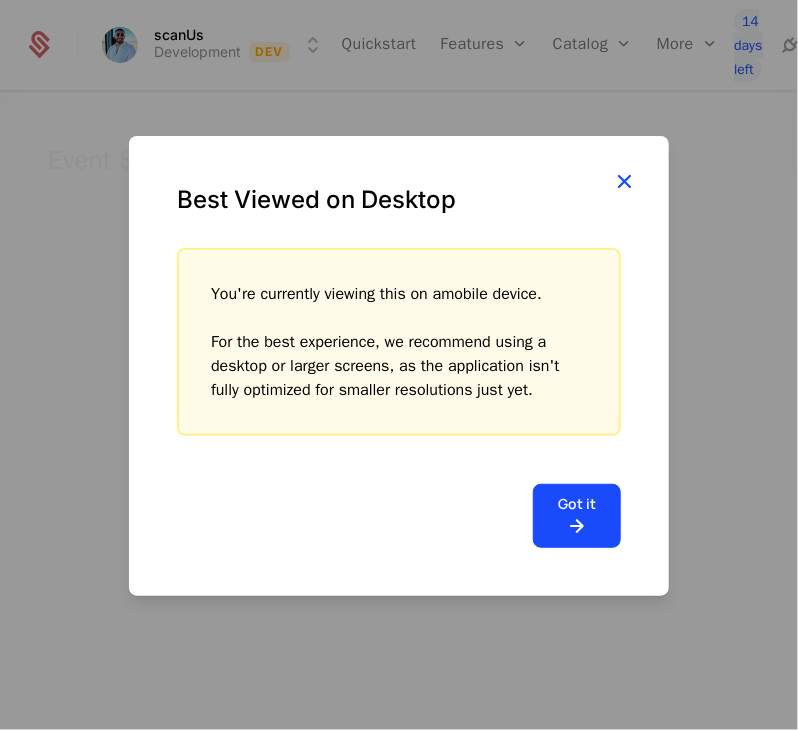 click at bounding box center [624, 181] 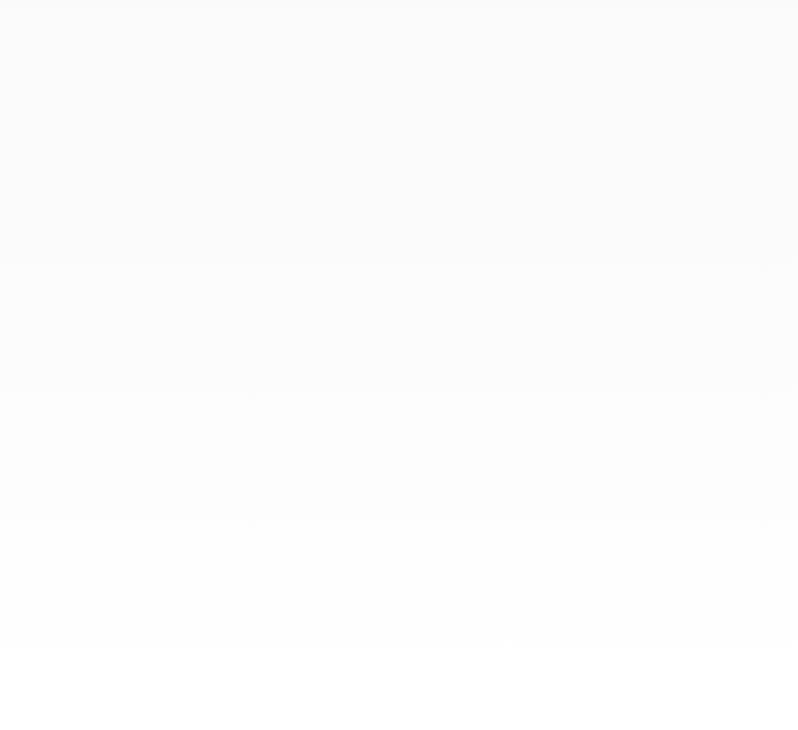 scroll, scrollTop: 0, scrollLeft: 0, axis: both 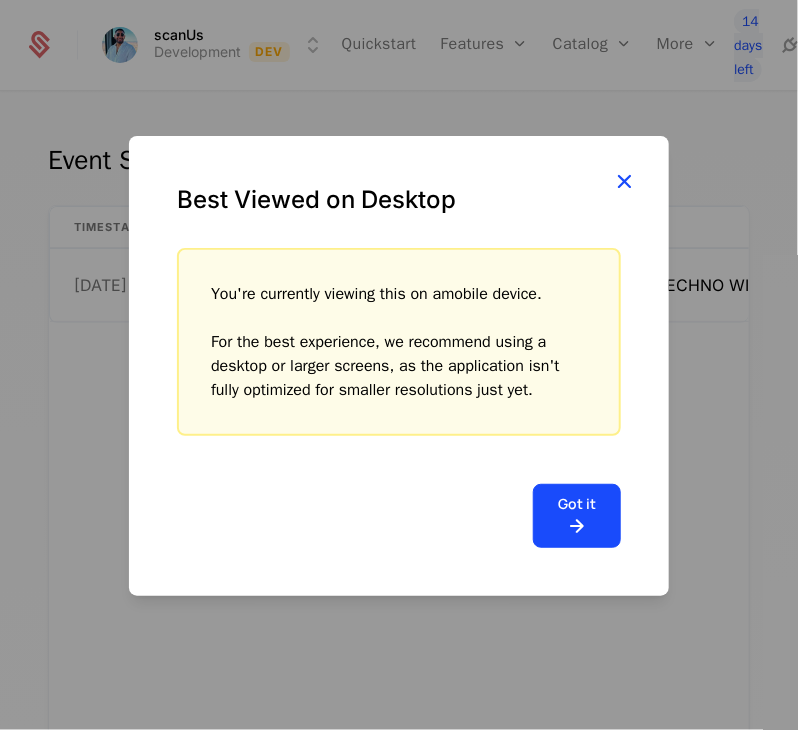 click at bounding box center (624, 181) 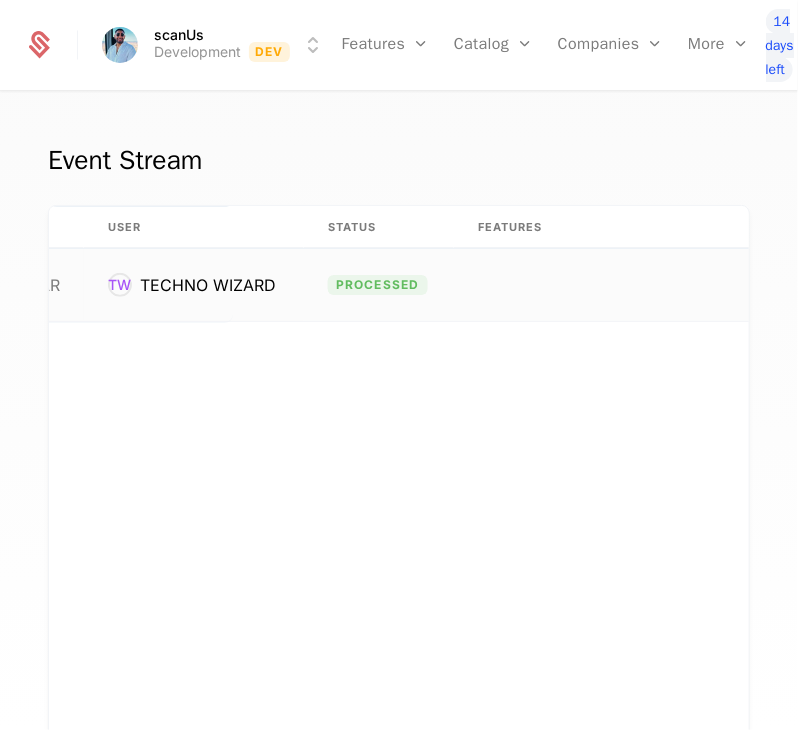 scroll, scrollTop: 0, scrollLeft: 514, axis: horizontal 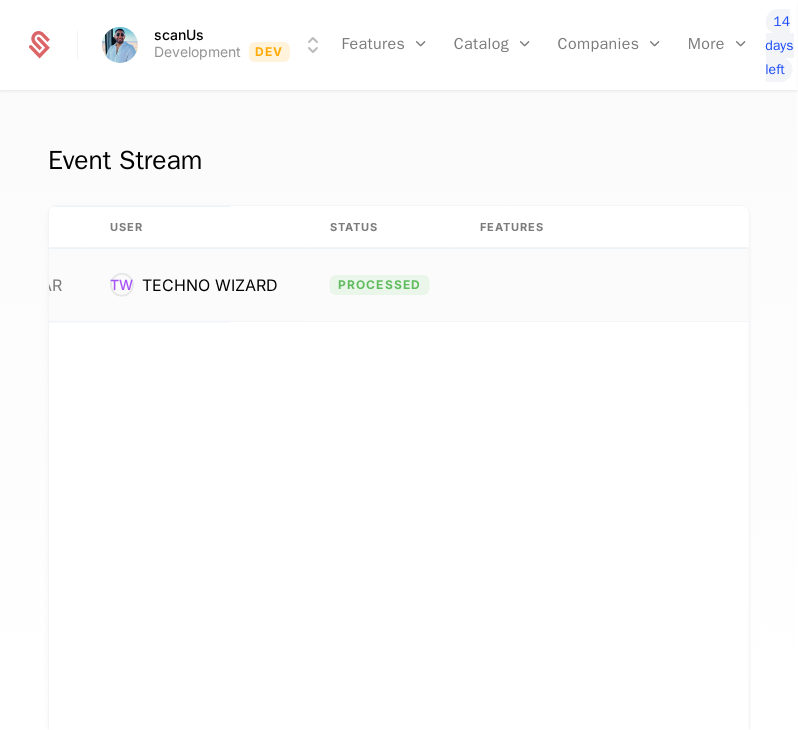 click at bounding box center [621, 285] 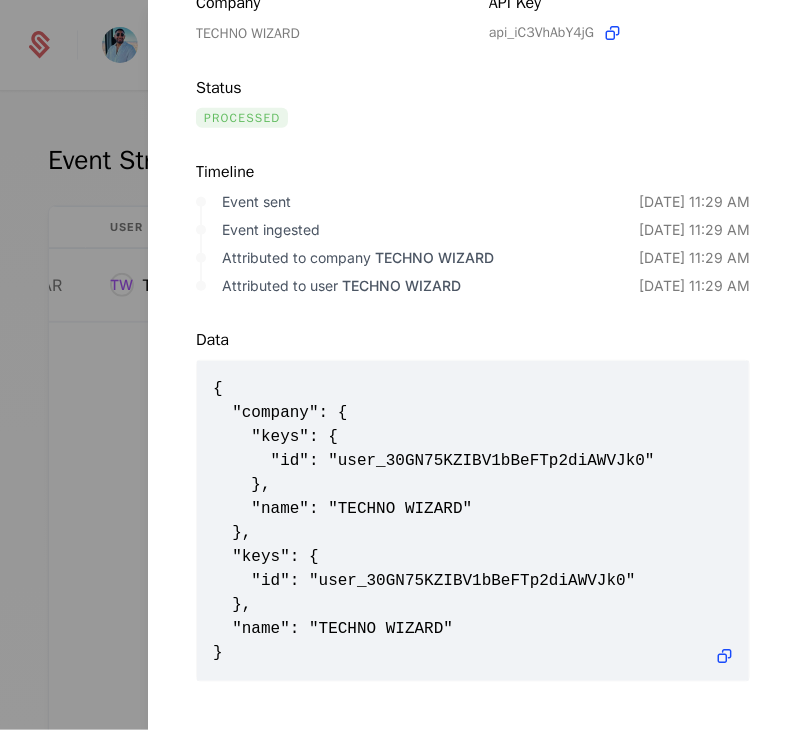 scroll, scrollTop: 0, scrollLeft: 0, axis: both 